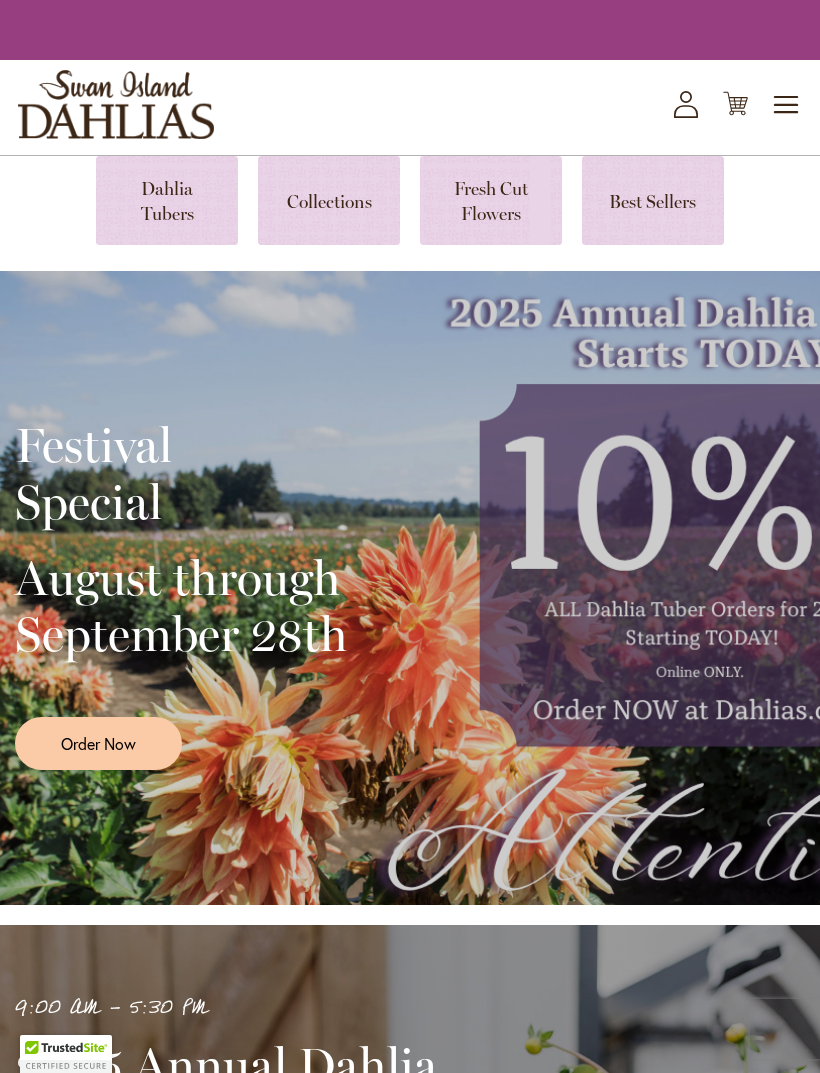 scroll, scrollTop: 0, scrollLeft: 0, axis: both 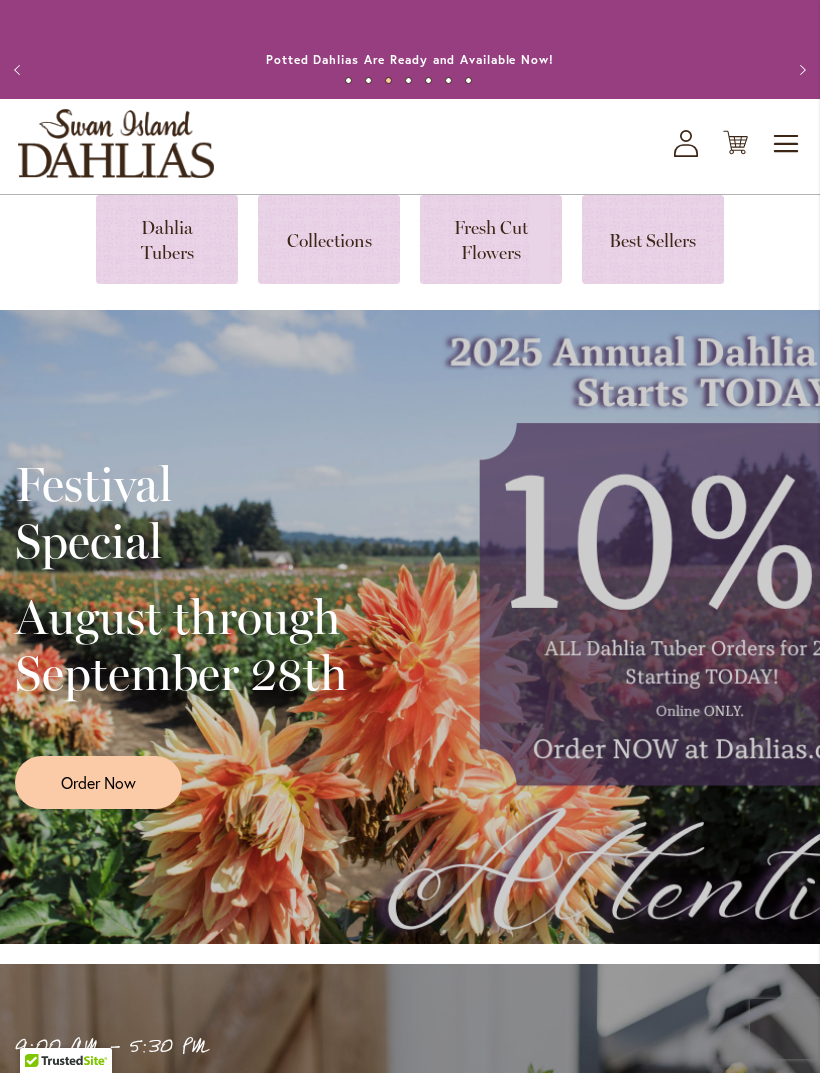 click at bounding box center [167, 239] 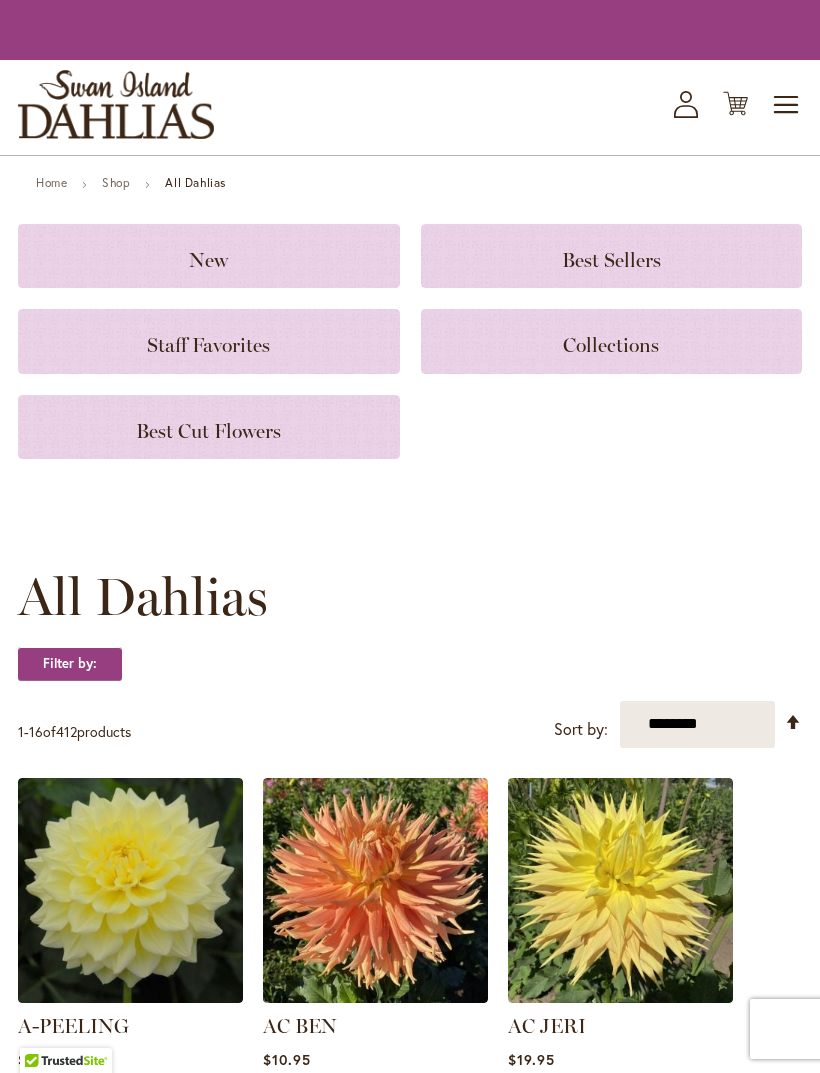 scroll, scrollTop: 0, scrollLeft: 0, axis: both 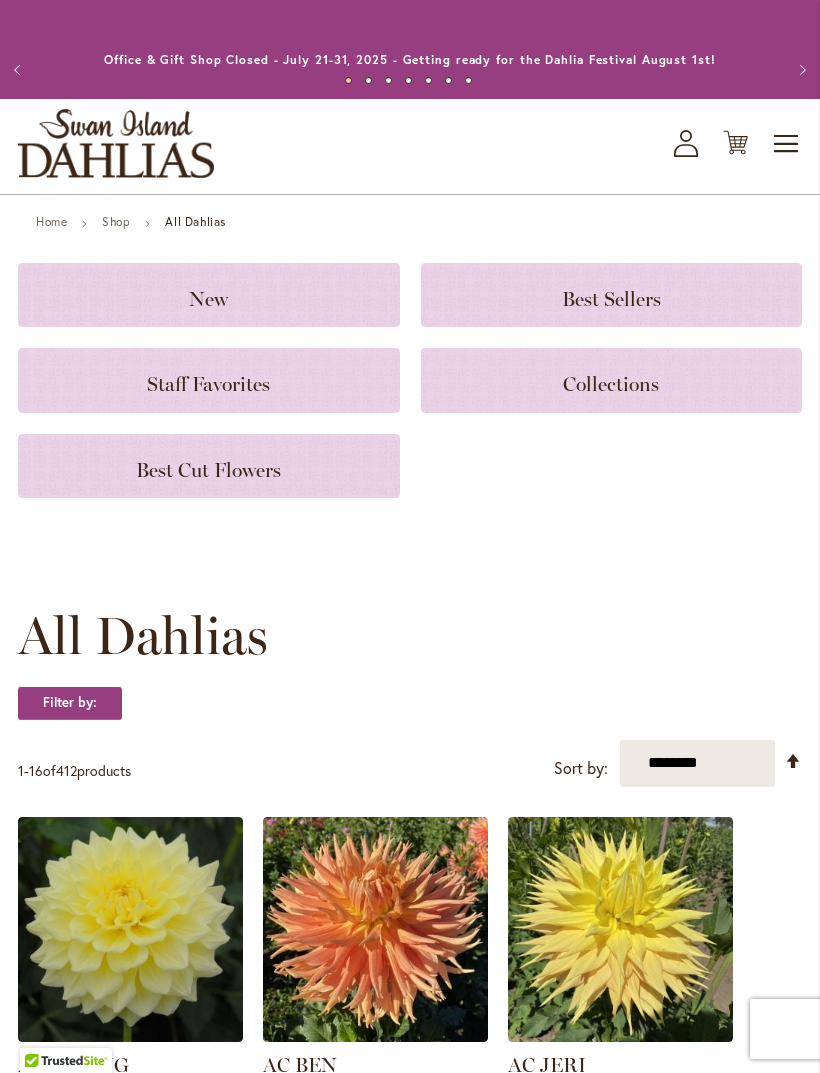 click on "Best Sellers" 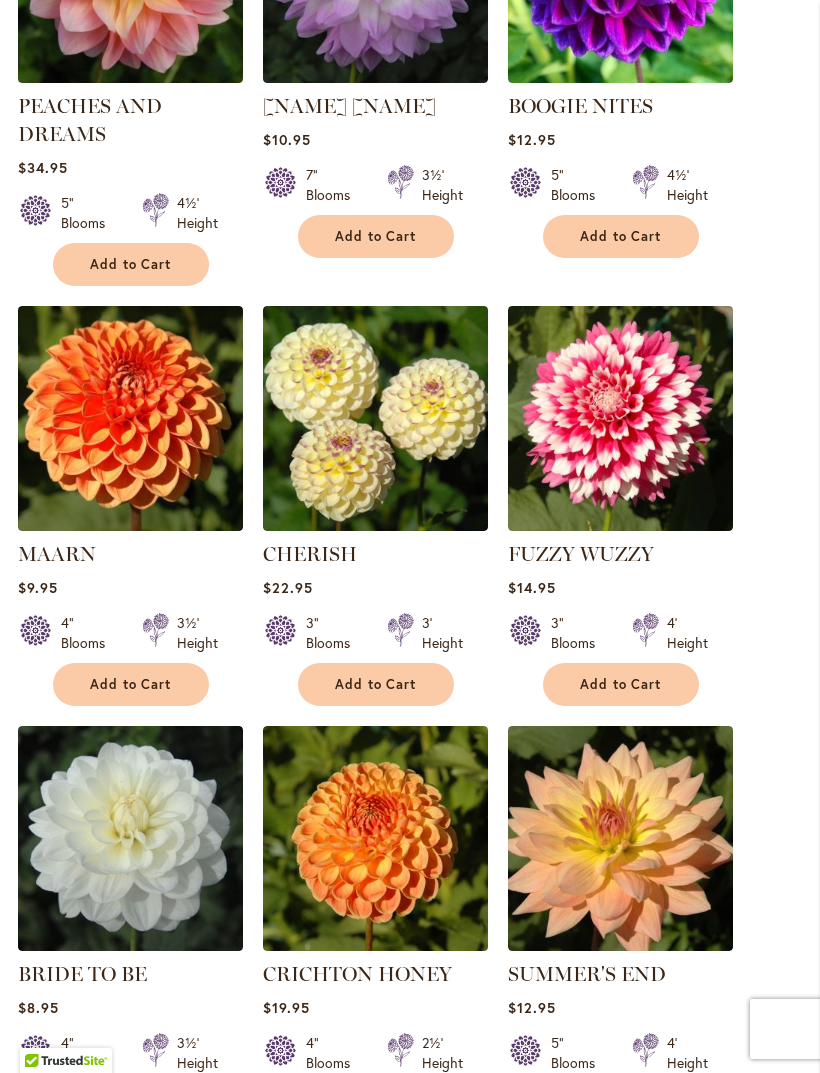 scroll, scrollTop: 1523, scrollLeft: 0, axis: vertical 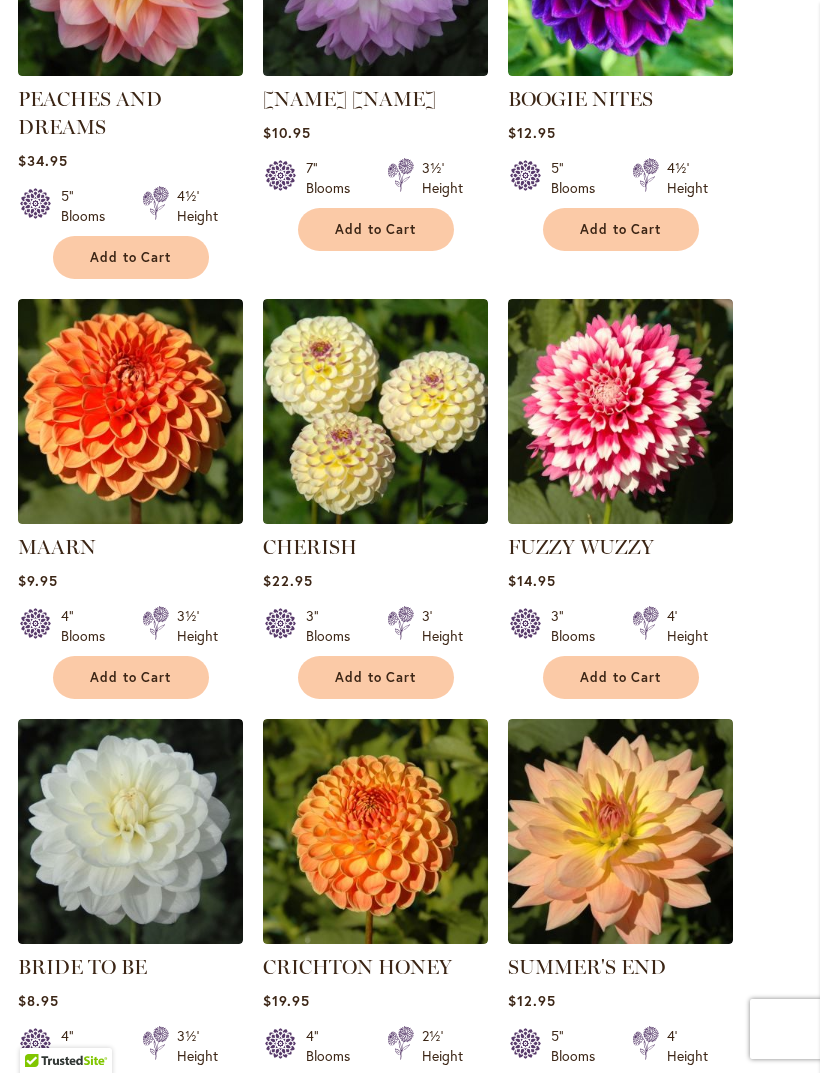 click on "Add to Cart" at bounding box center [621, 677] 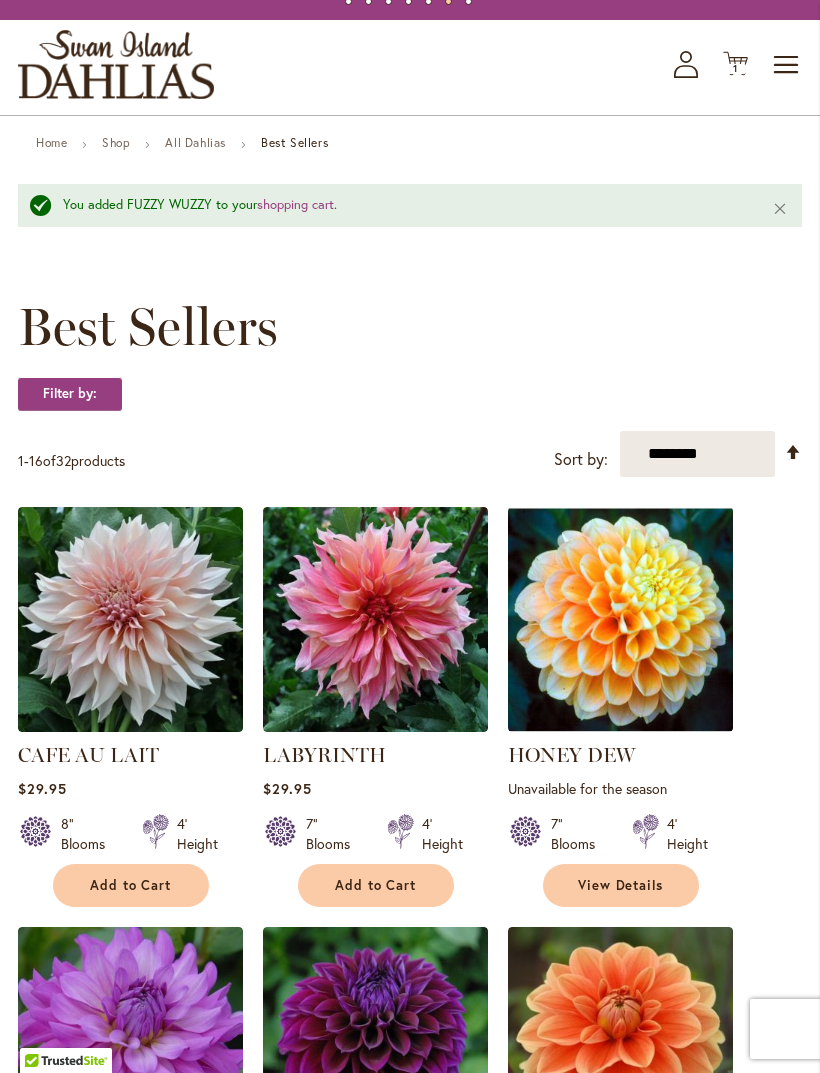 scroll, scrollTop: 0, scrollLeft: 0, axis: both 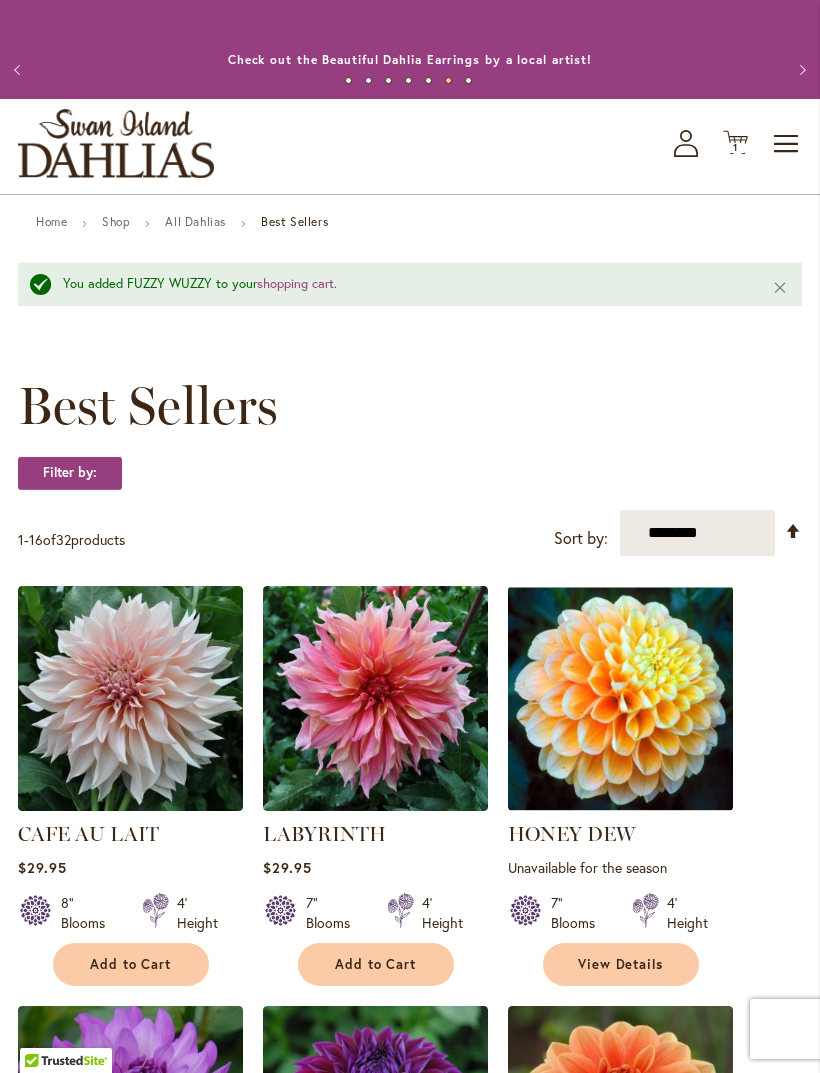 click on "Toggle Nav" at bounding box center [787, 144] 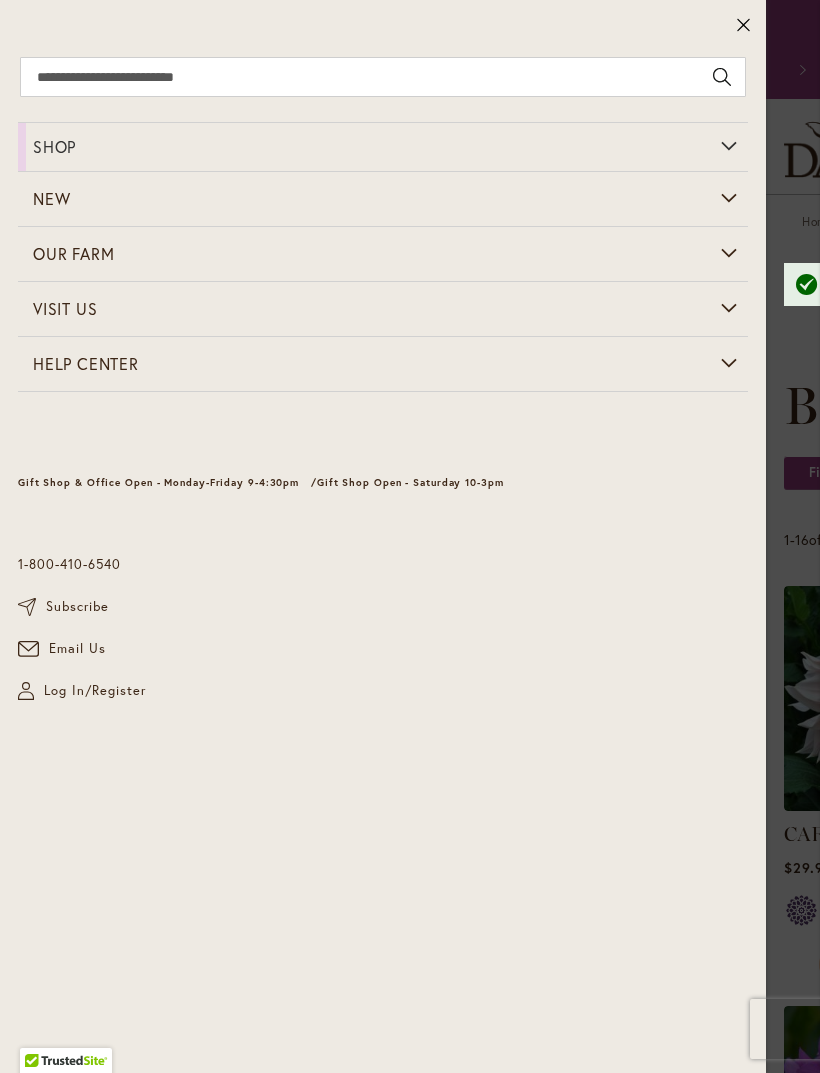 click 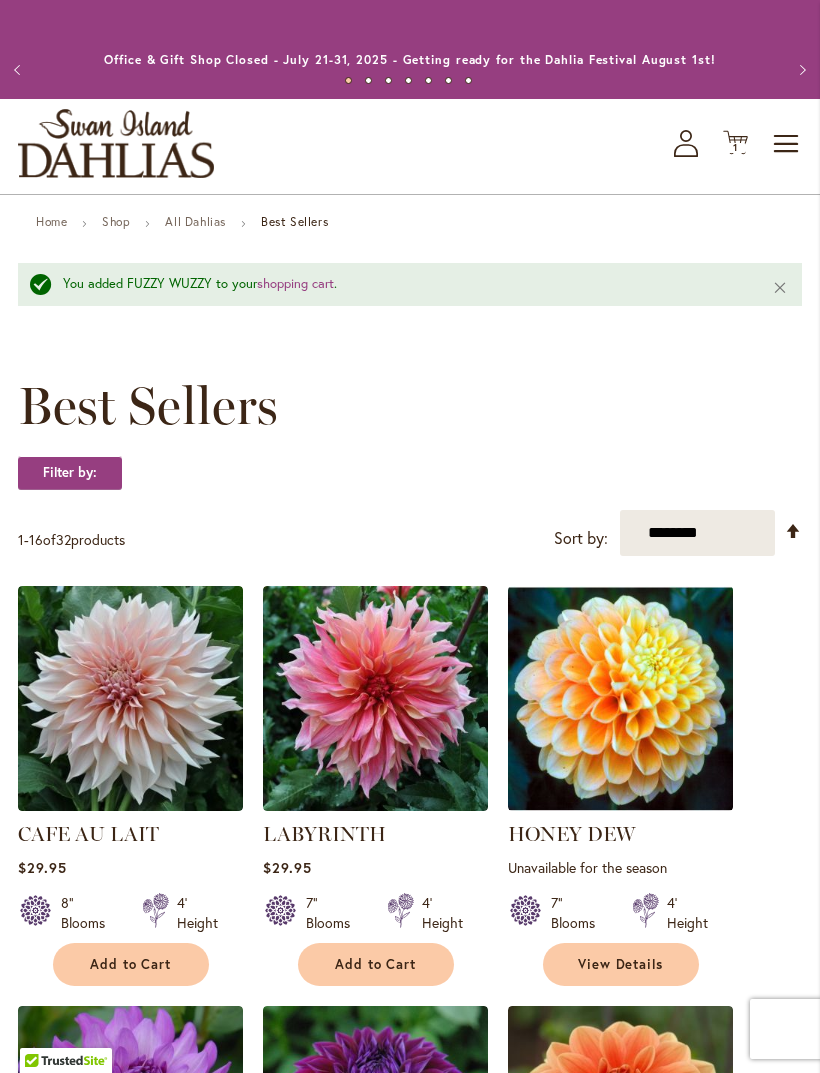 click on "My Account" 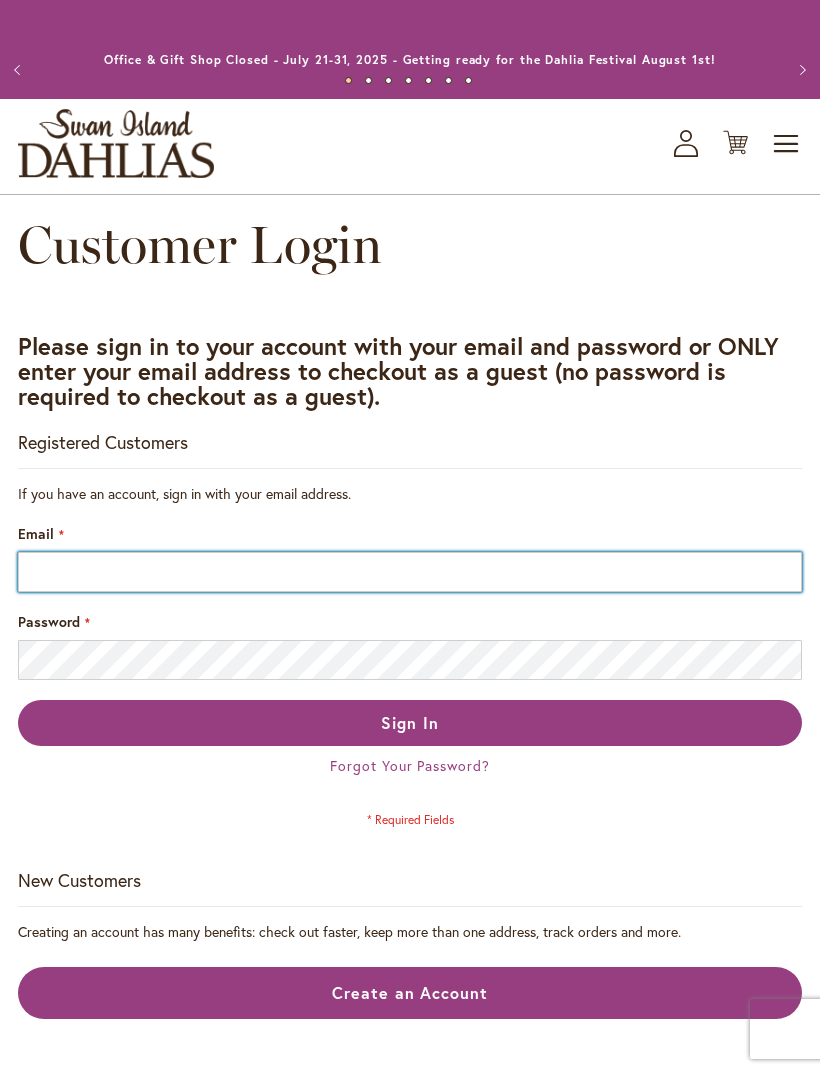 scroll, scrollTop: 0, scrollLeft: 0, axis: both 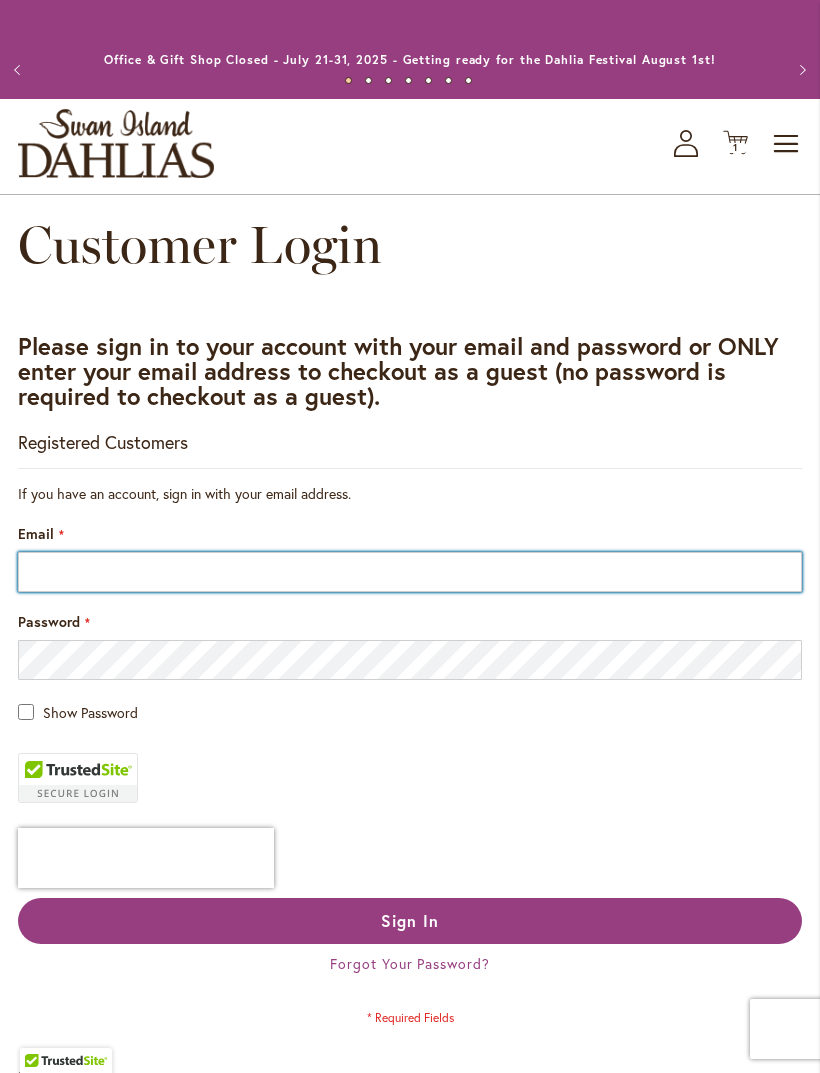 type on "**********" 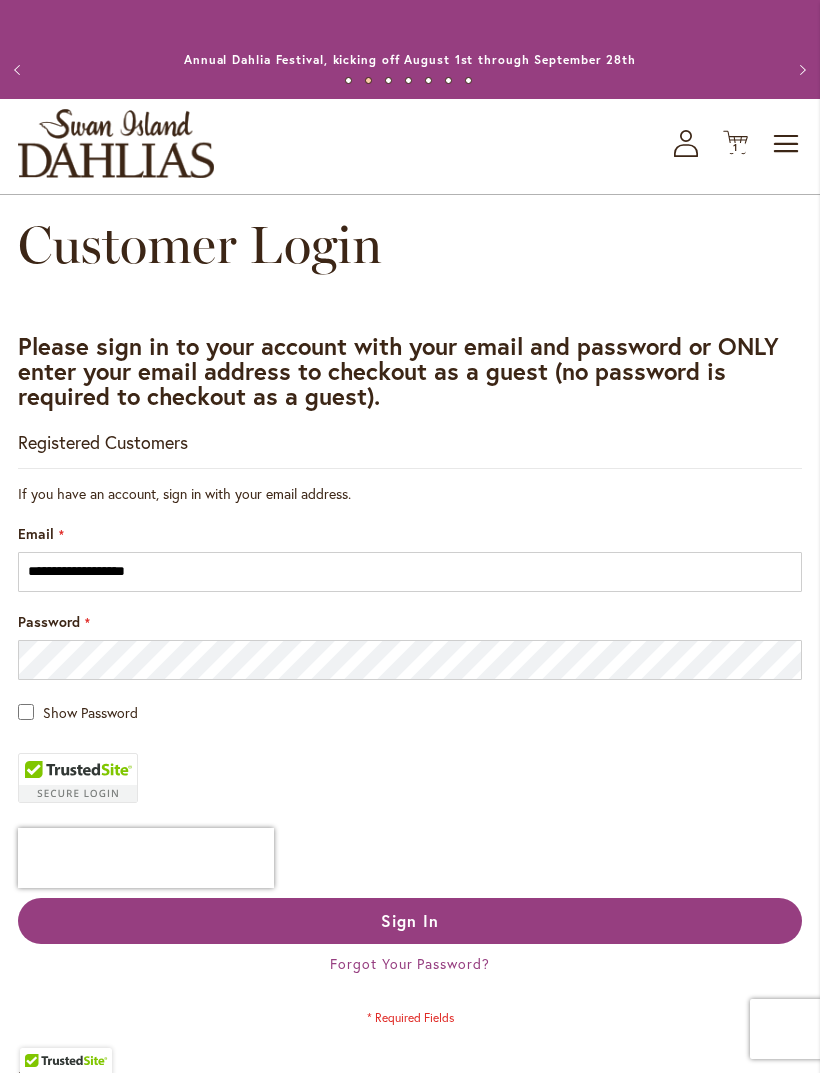 click on "Sign In" at bounding box center (410, 921) 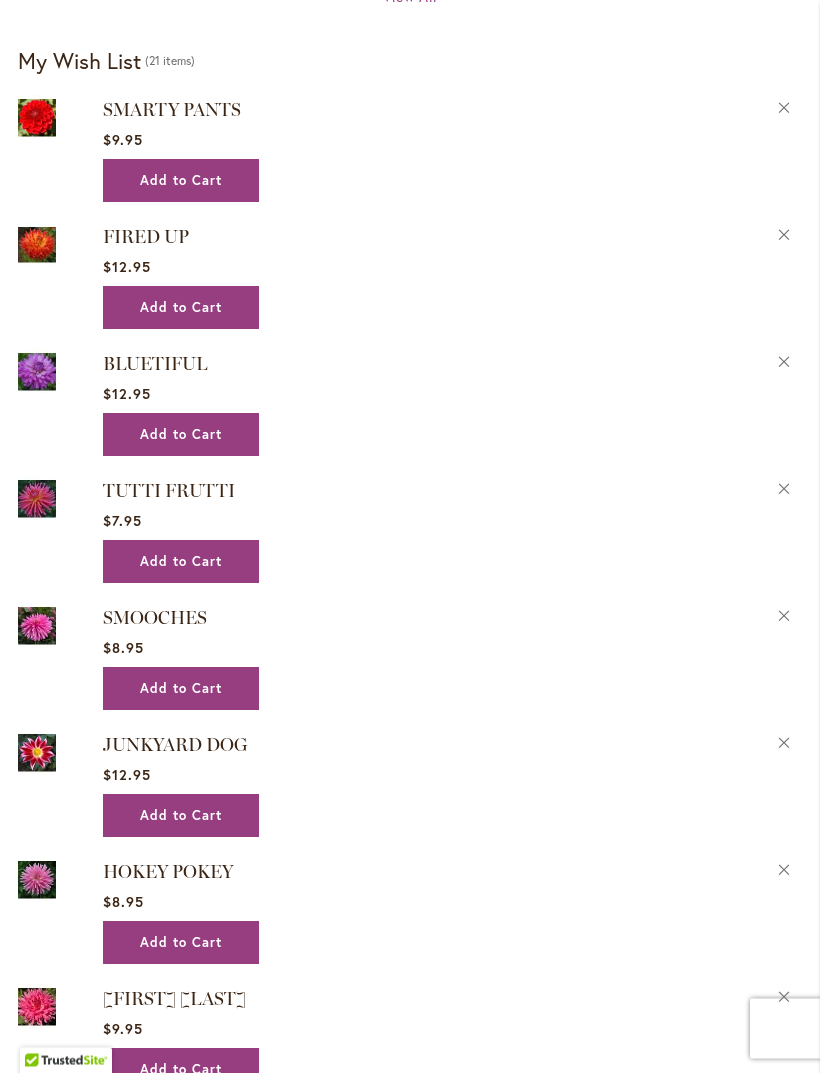 scroll, scrollTop: 2227, scrollLeft: 0, axis: vertical 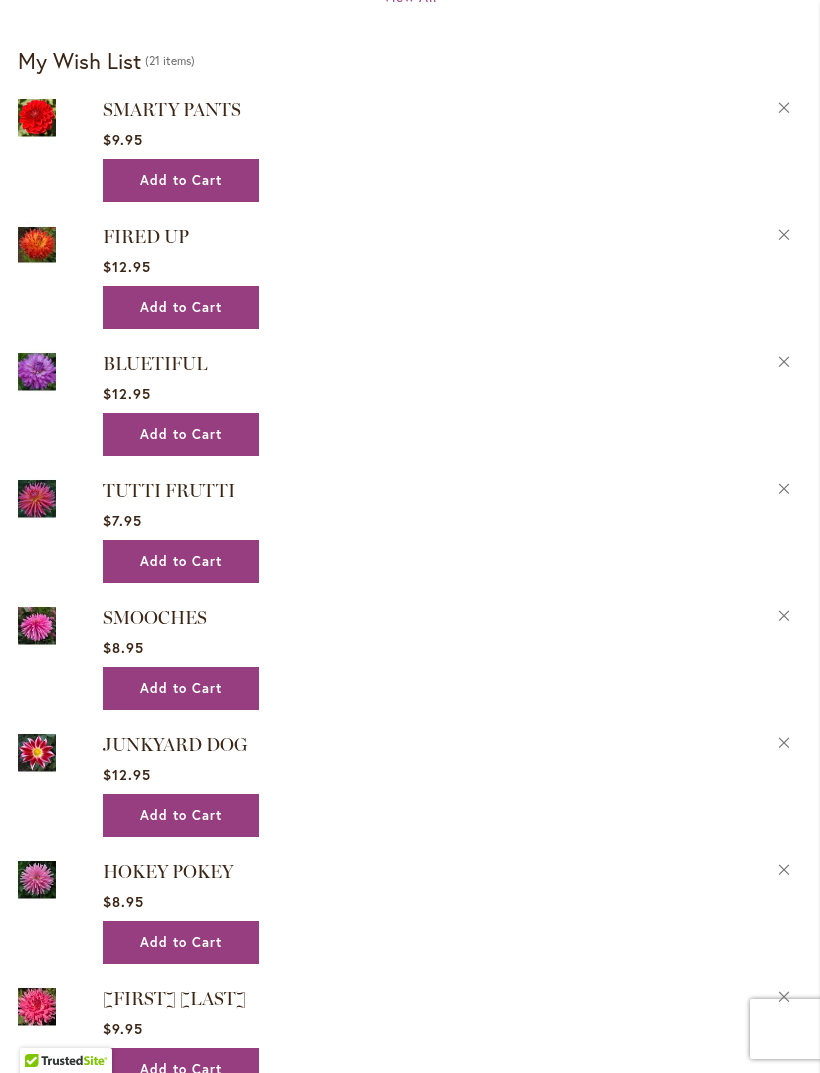 click on "SMOOCHES" at bounding box center (155, 618) 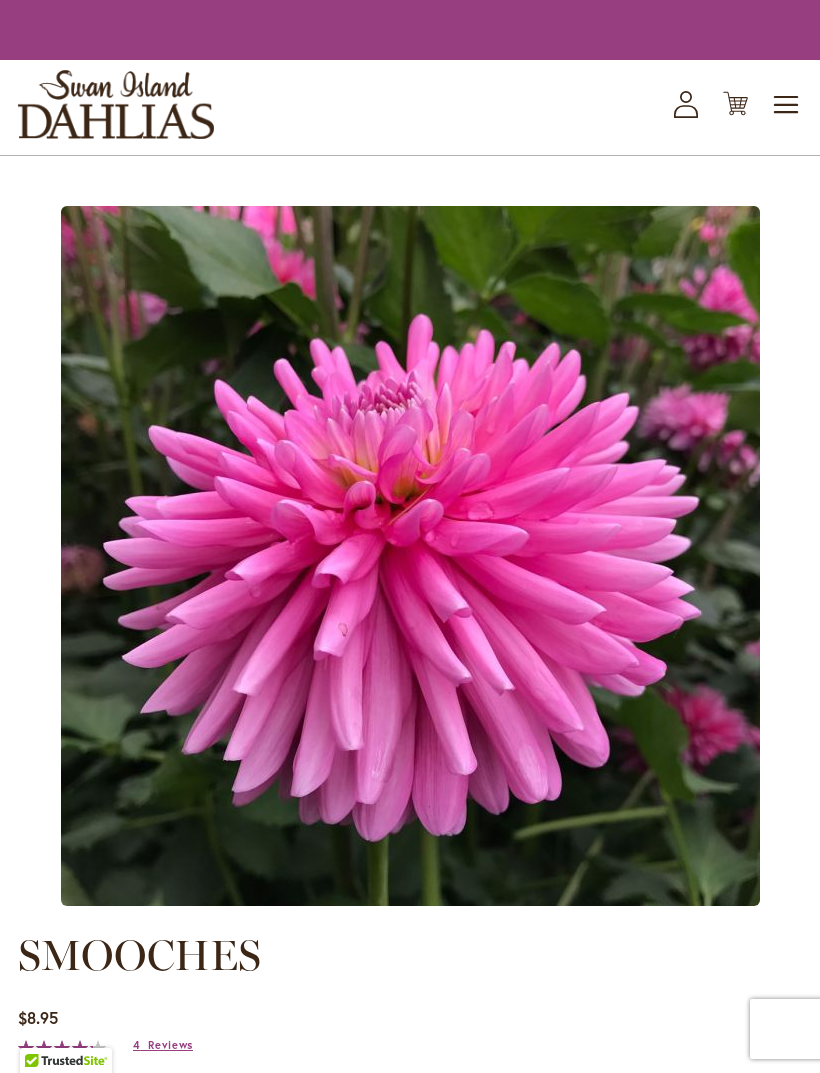 scroll, scrollTop: 0, scrollLeft: 0, axis: both 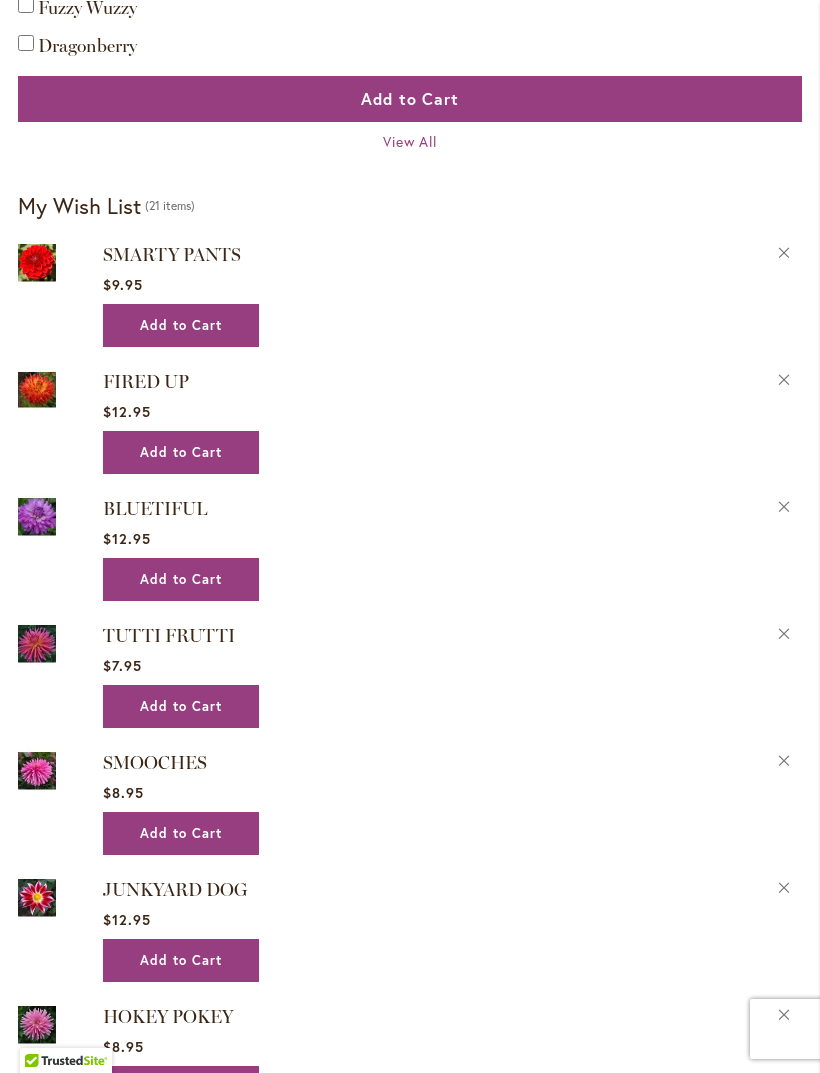 click on "FIRED UP" at bounding box center (146, 382) 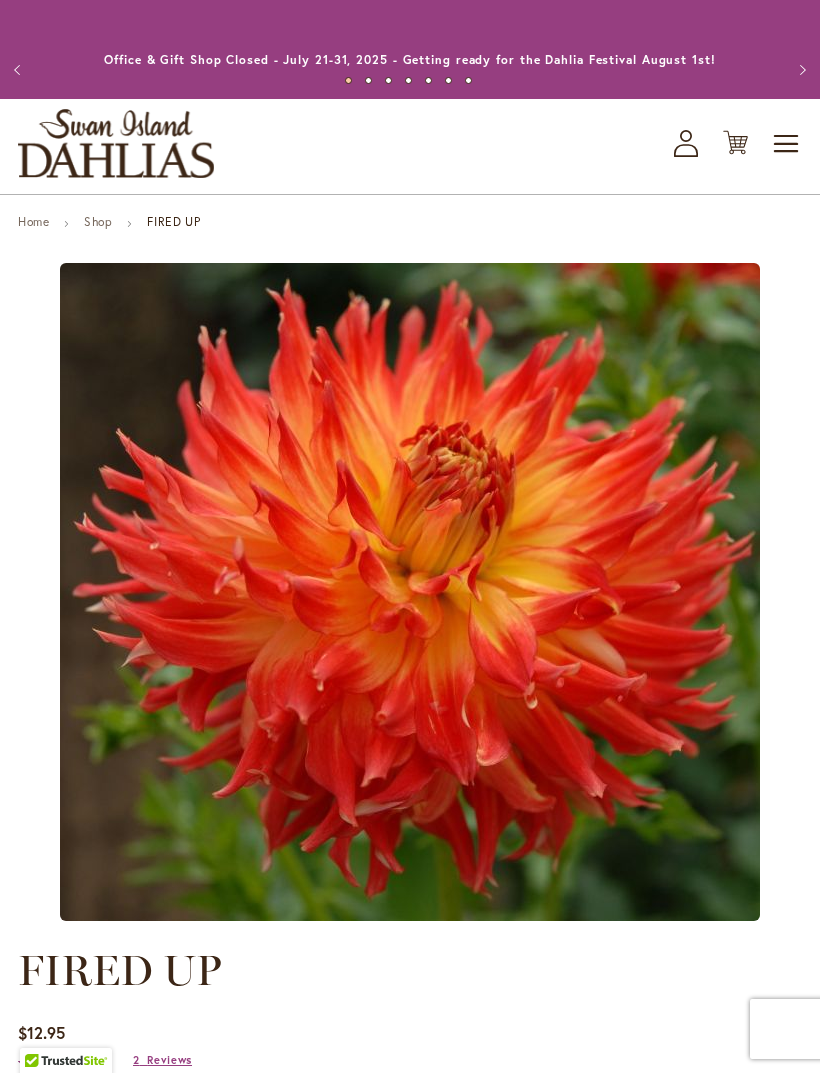 type on "****" 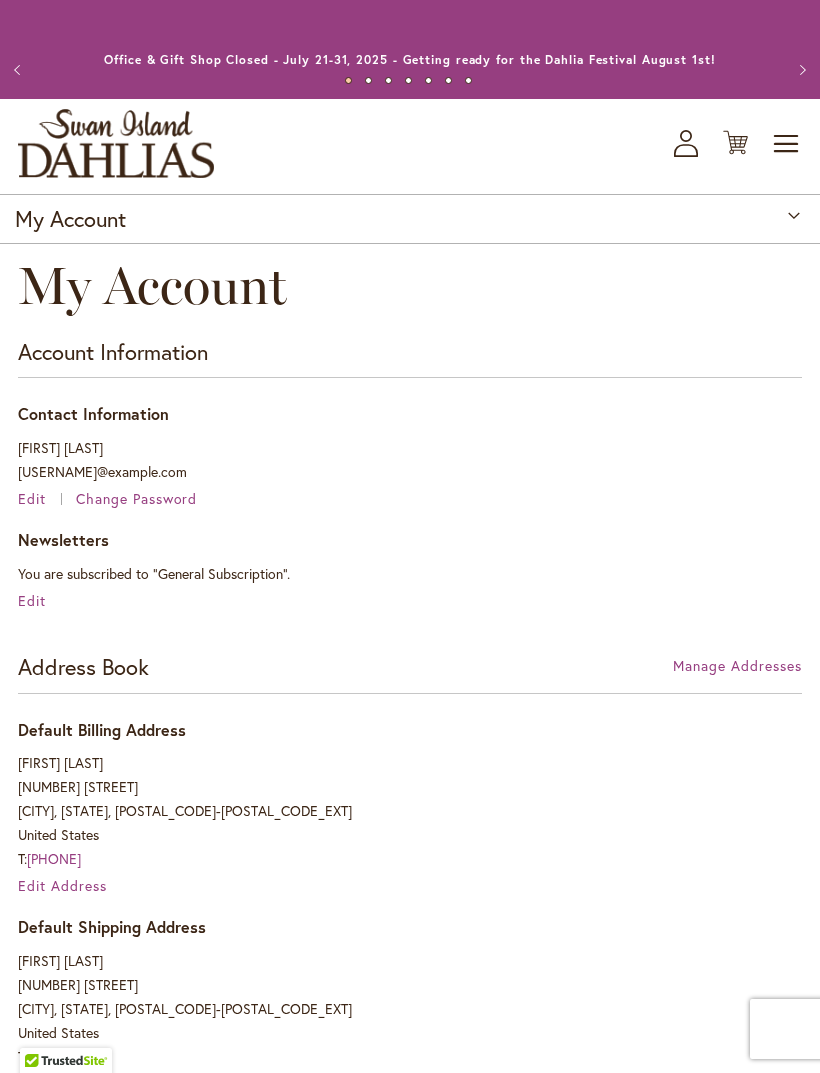 scroll, scrollTop: 0, scrollLeft: 0, axis: both 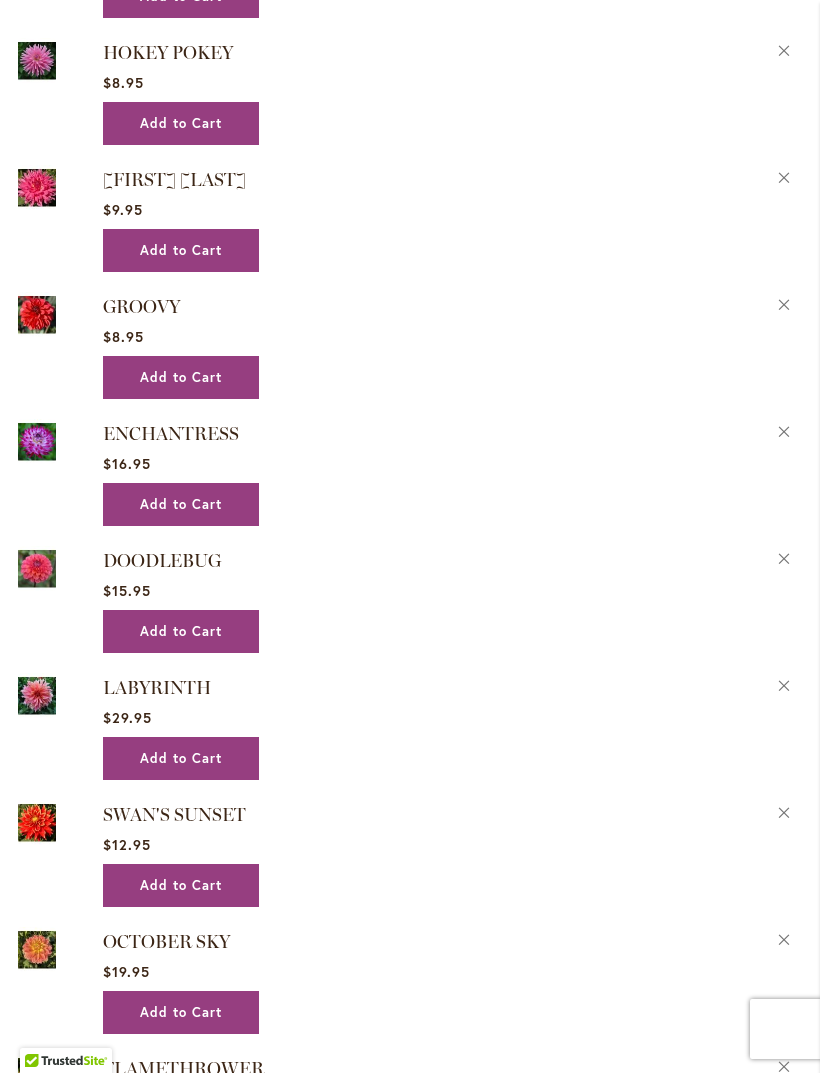 click on "[FIRST] [LAST]" at bounding box center (174, 180) 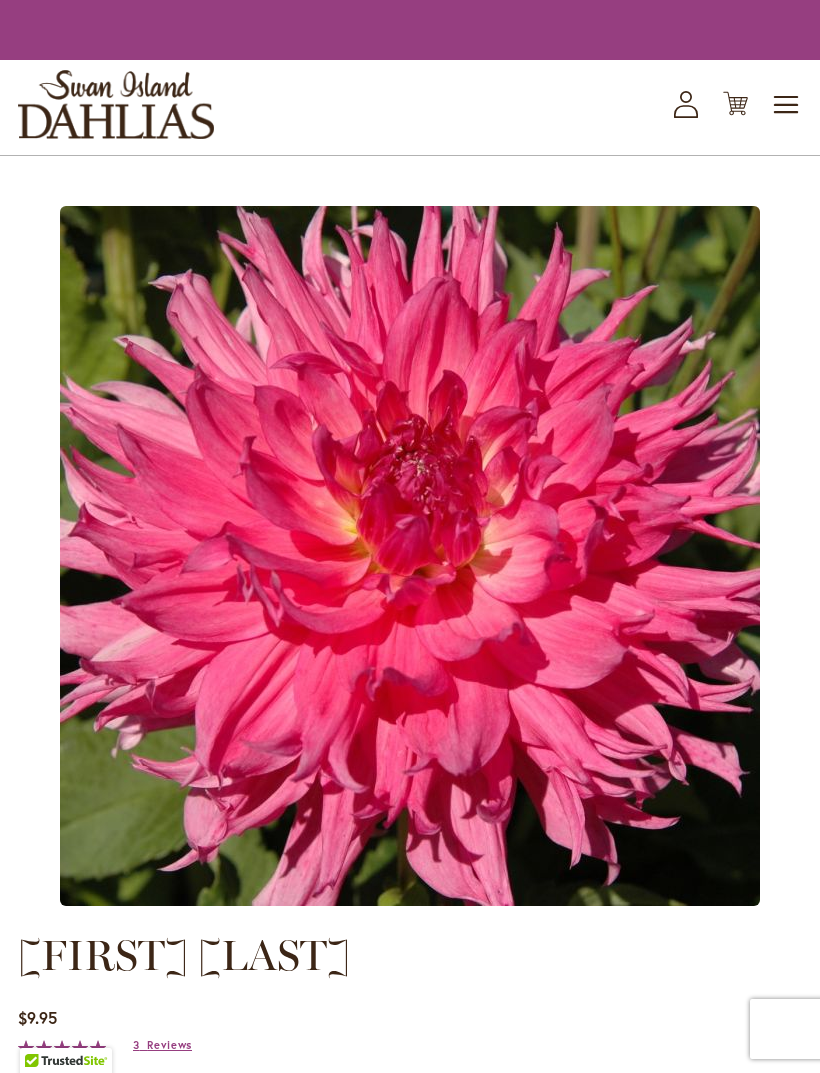 scroll, scrollTop: 0, scrollLeft: 0, axis: both 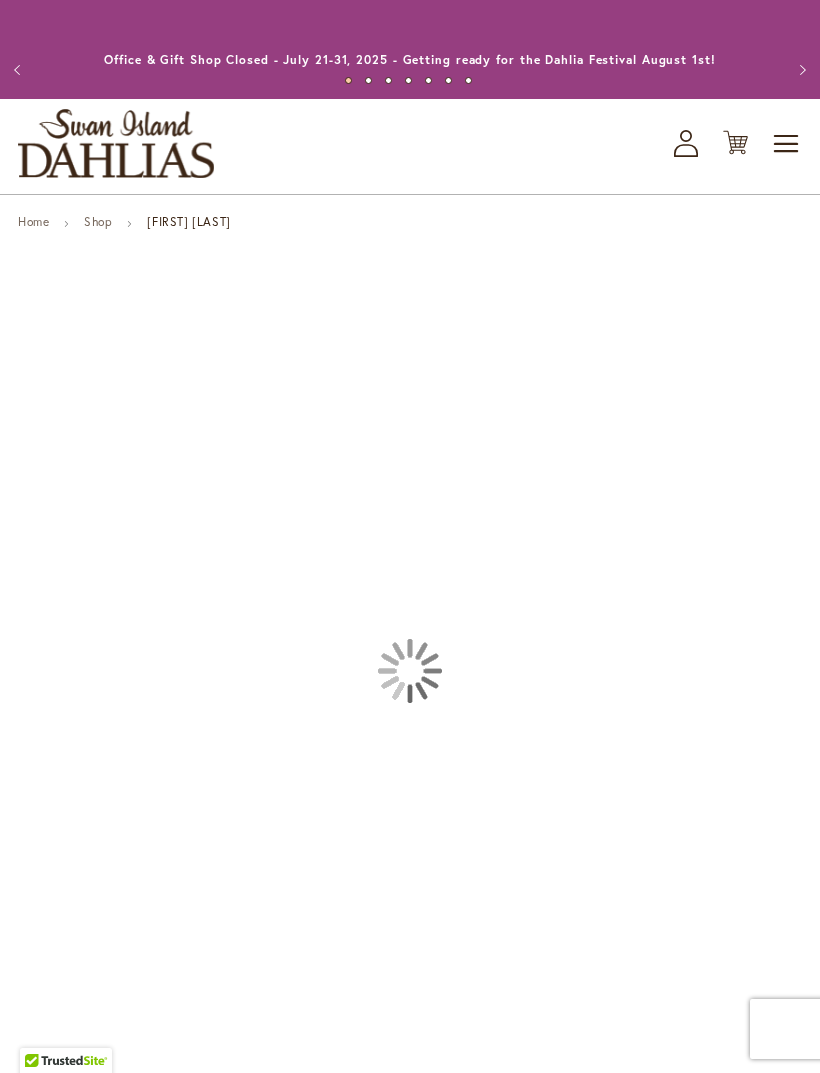 type on "****" 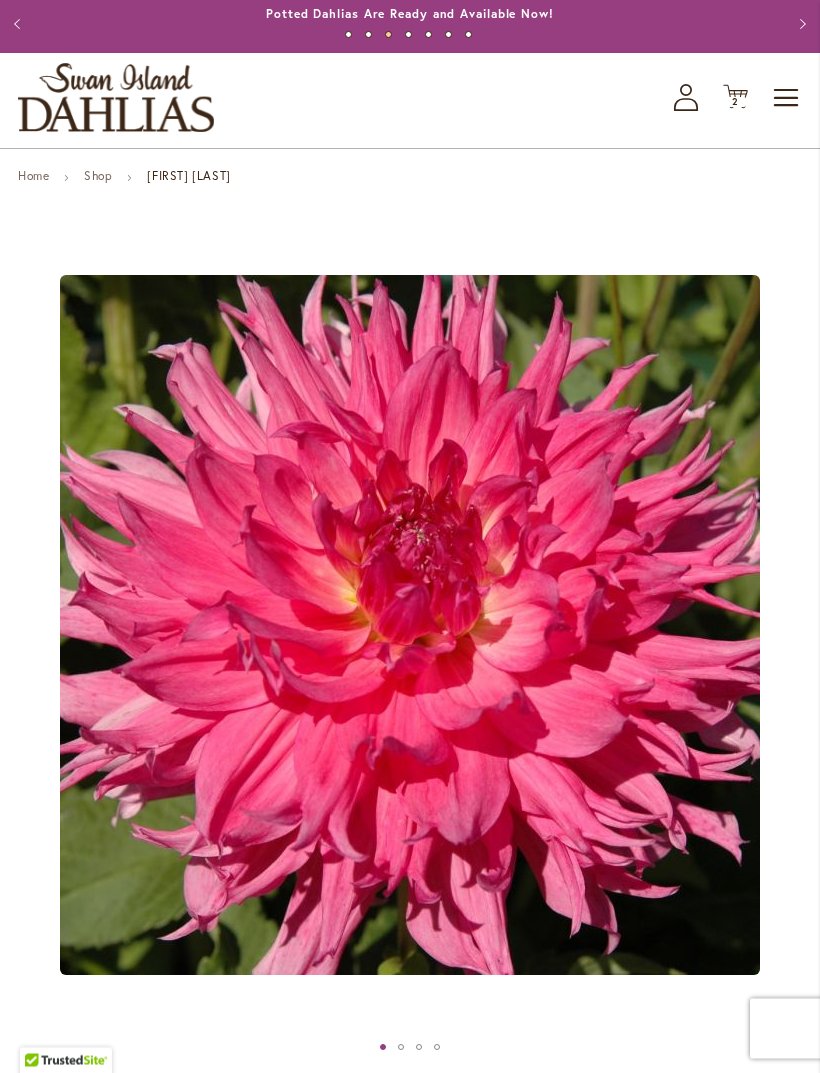 scroll, scrollTop: 0, scrollLeft: 0, axis: both 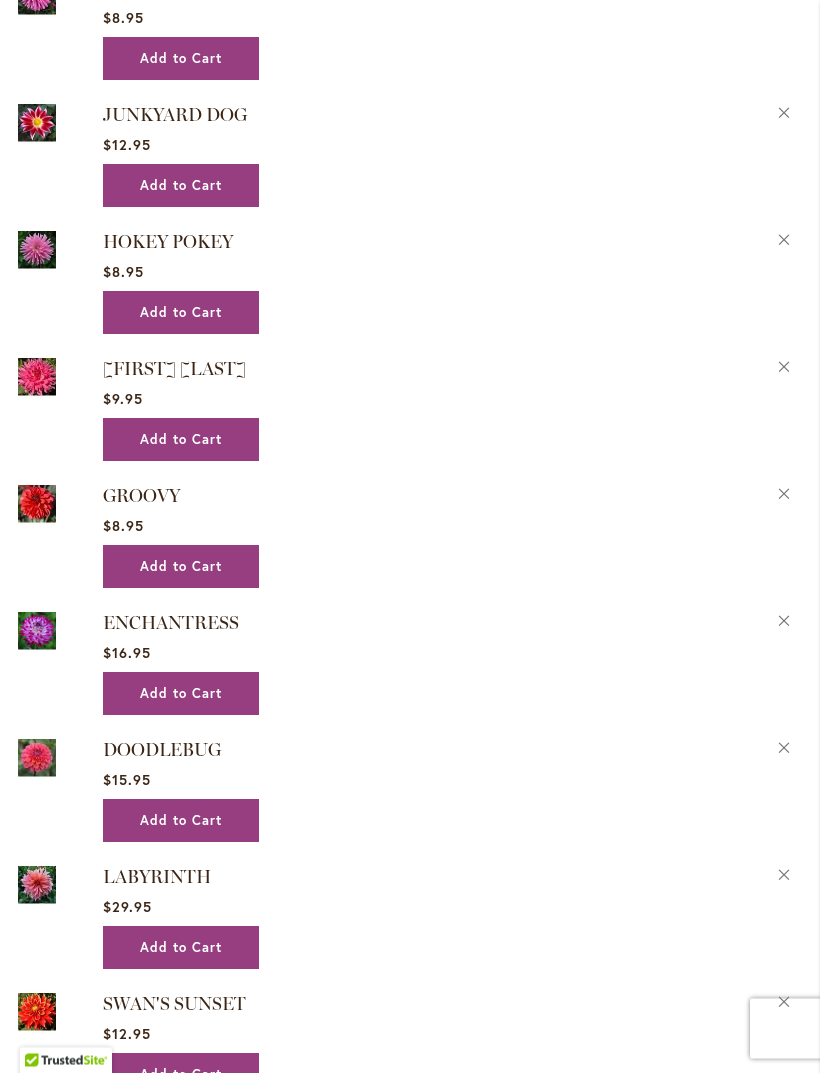 click on "Add to Cart" at bounding box center (181, 440) 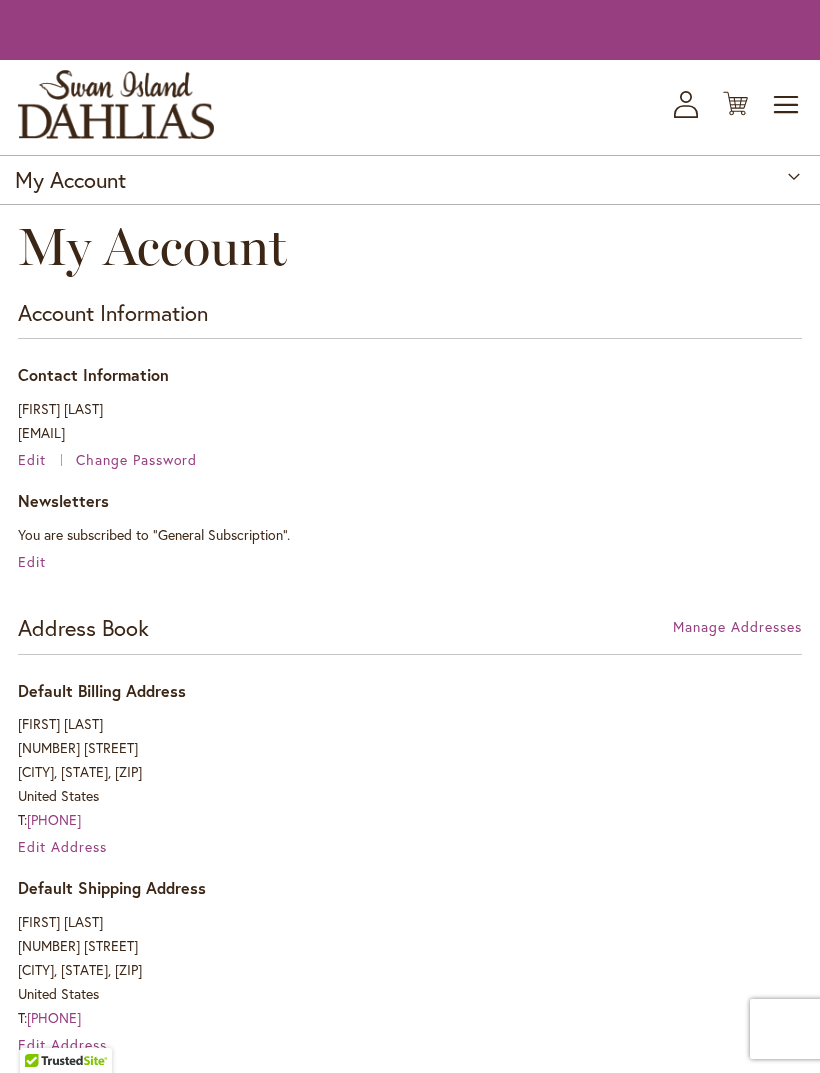 scroll, scrollTop: 0, scrollLeft: 0, axis: both 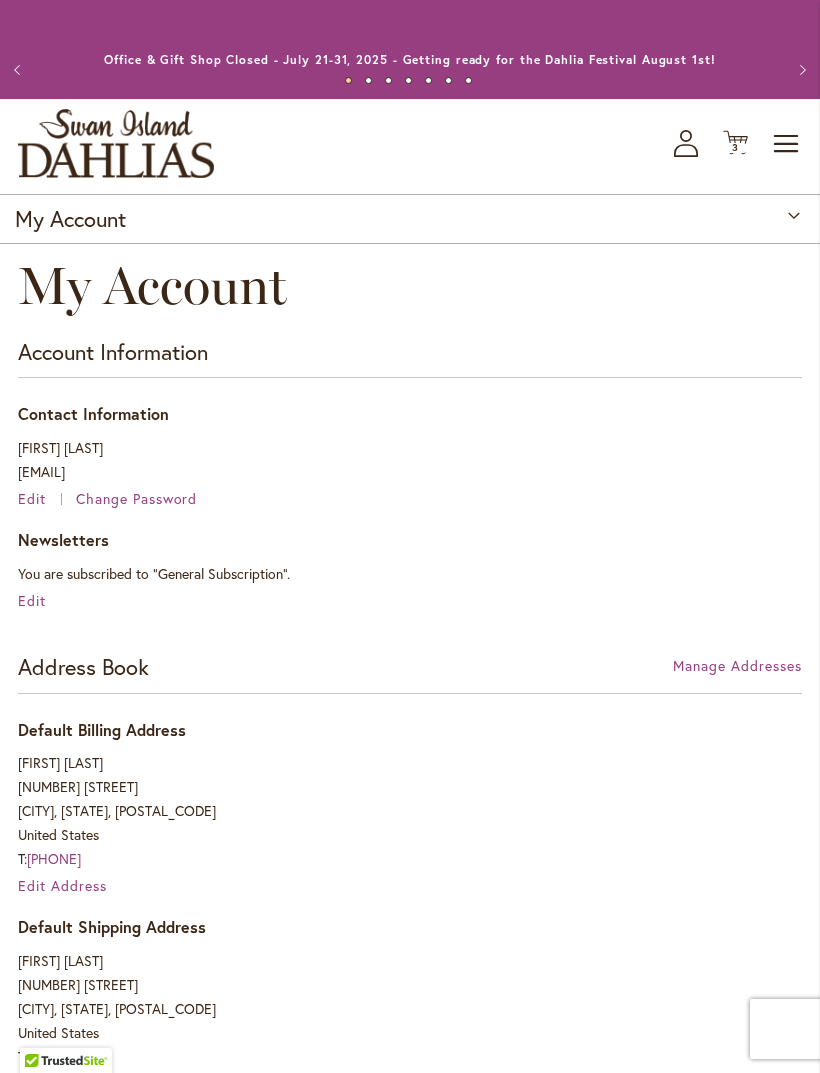 click at bounding box center (116, 143) 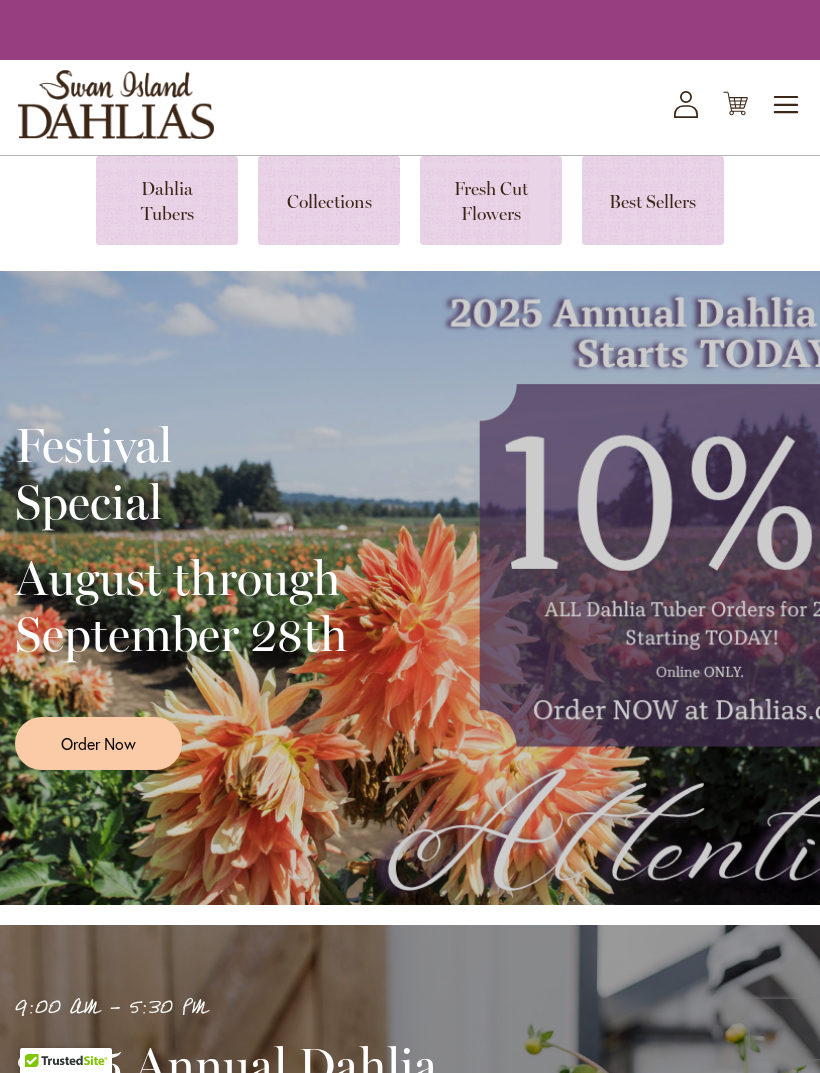 scroll, scrollTop: 0, scrollLeft: 0, axis: both 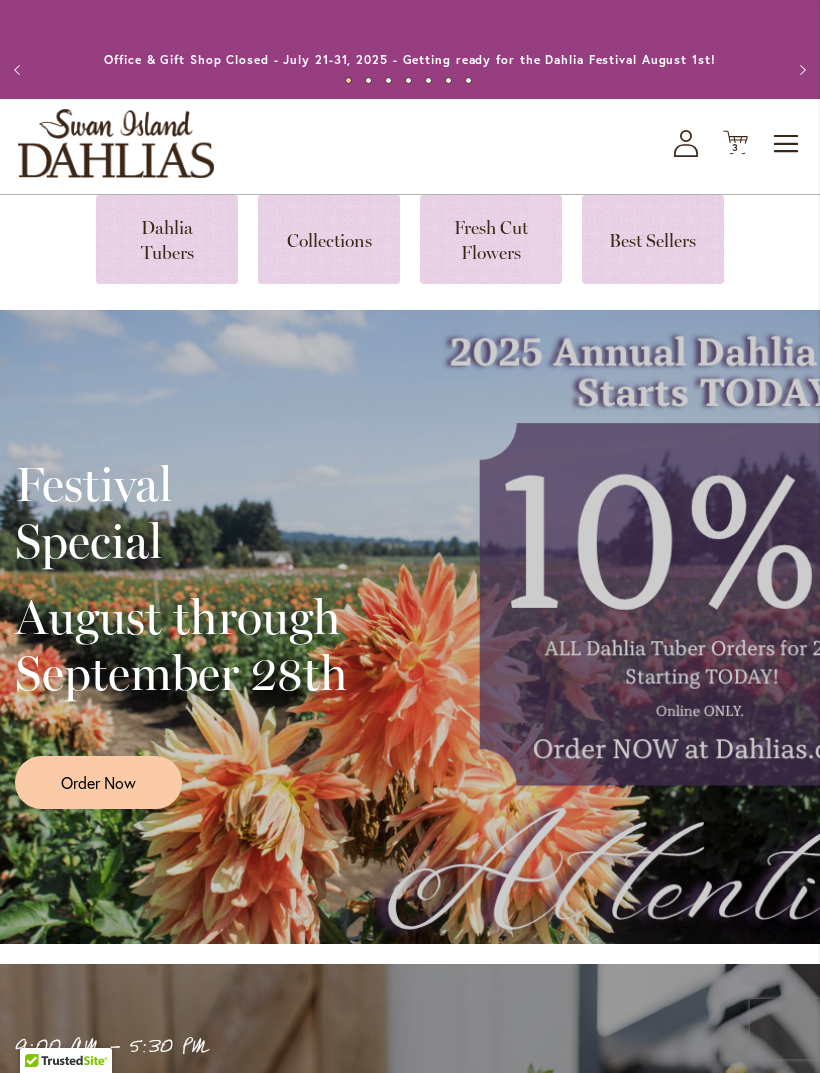 click at bounding box center [653, 239] 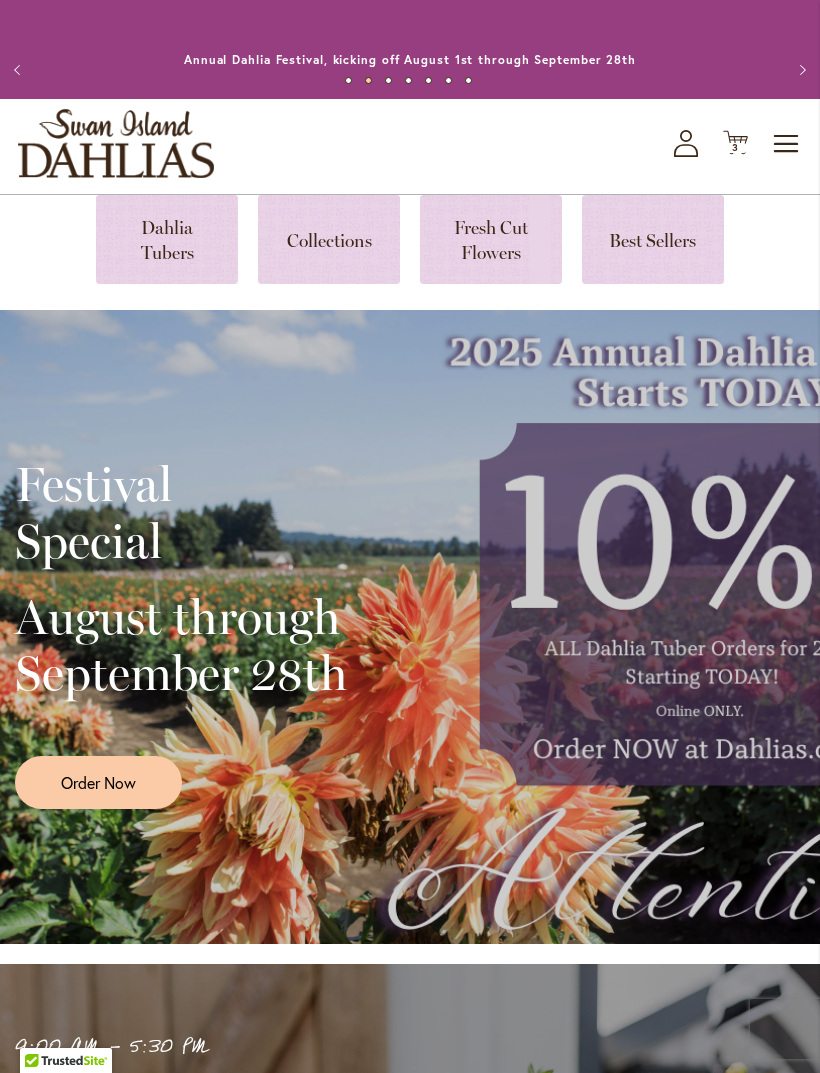 click at bounding box center (653, 239) 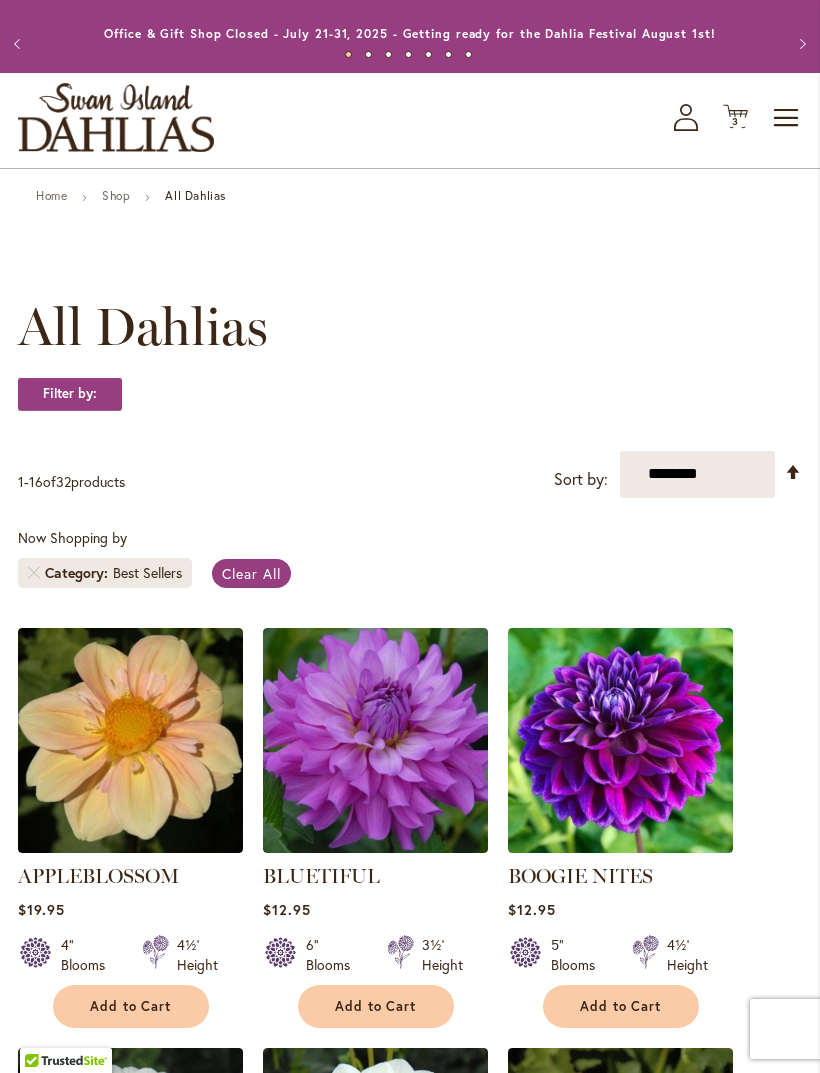 scroll, scrollTop: 0, scrollLeft: 0, axis: both 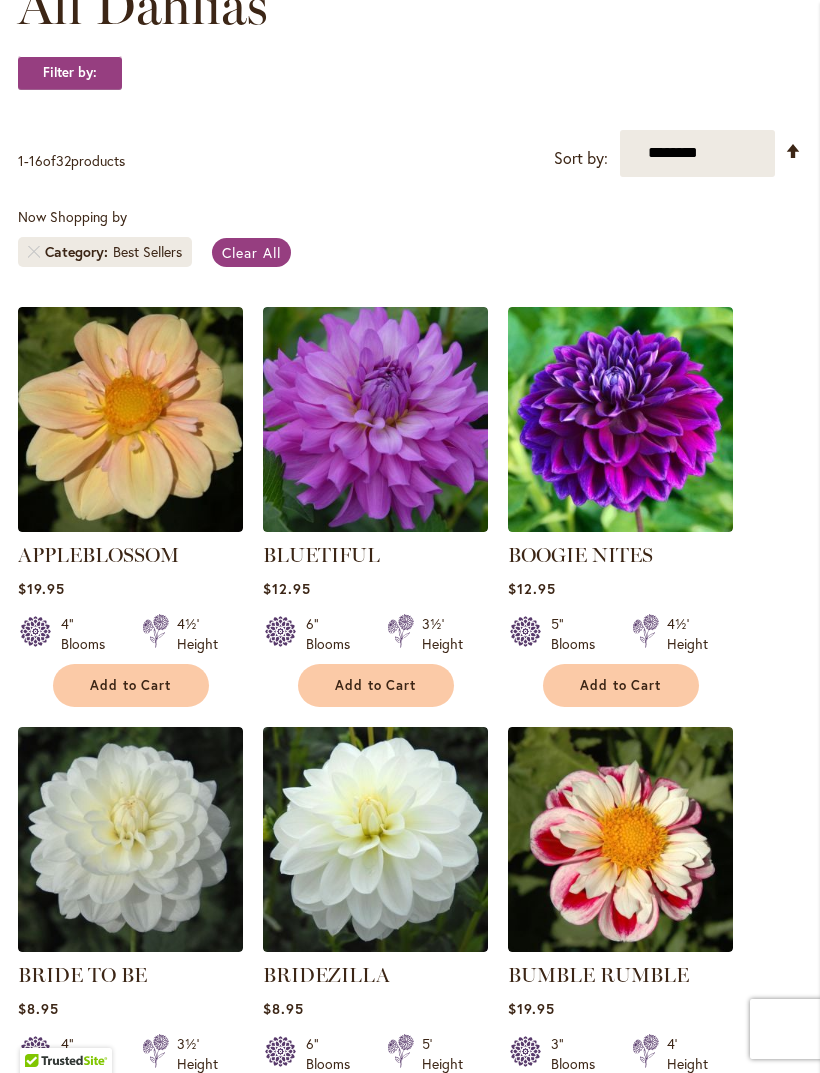 click at bounding box center [375, 419] 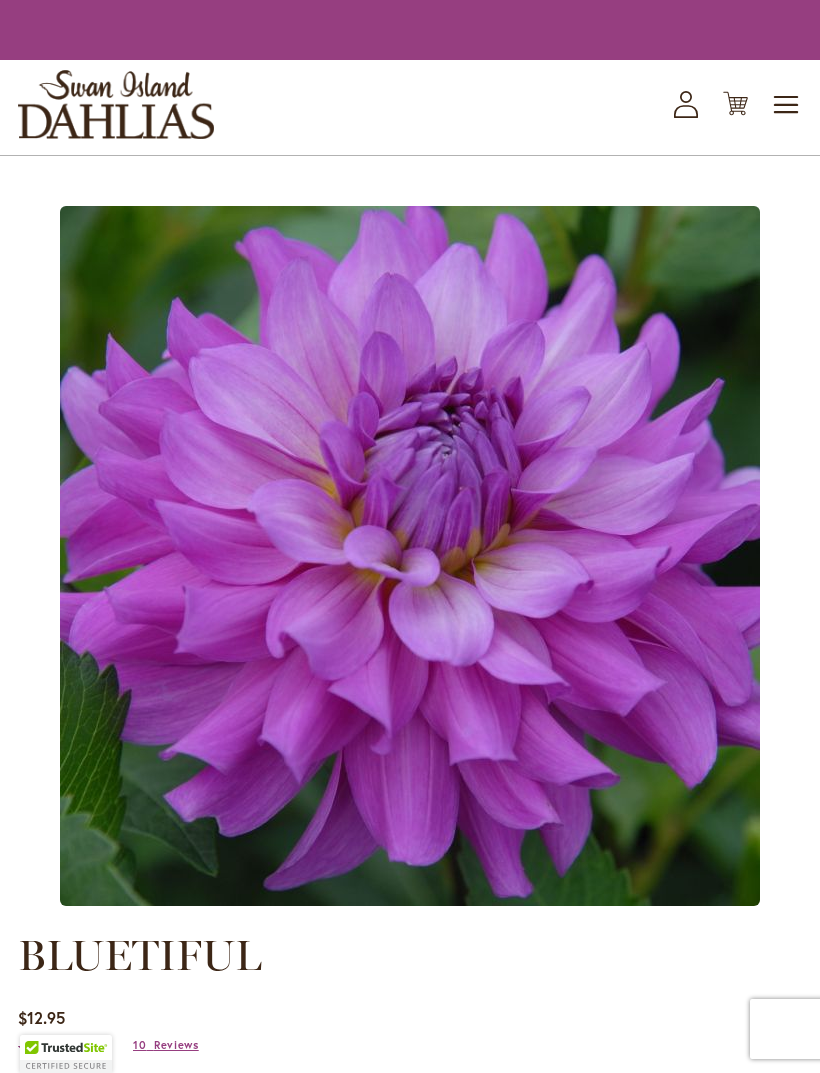 scroll, scrollTop: 0, scrollLeft: 0, axis: both 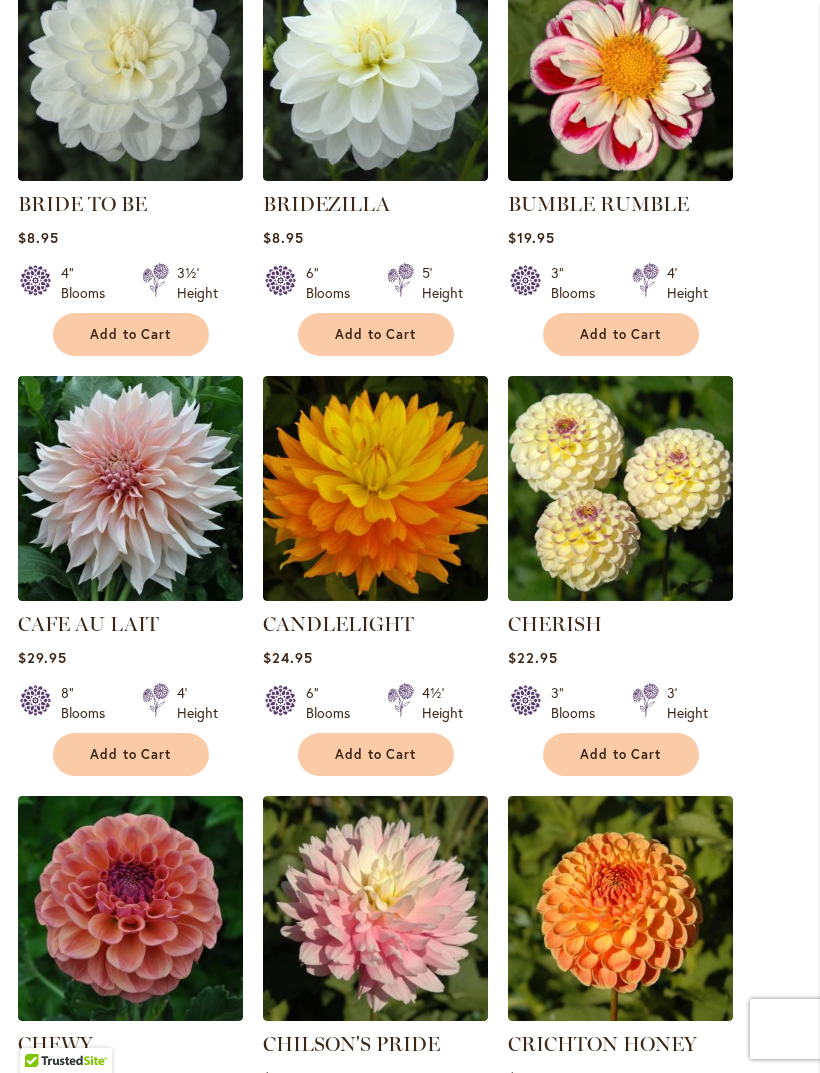 click on "Add to Cart" at bounding box center [131, 754] 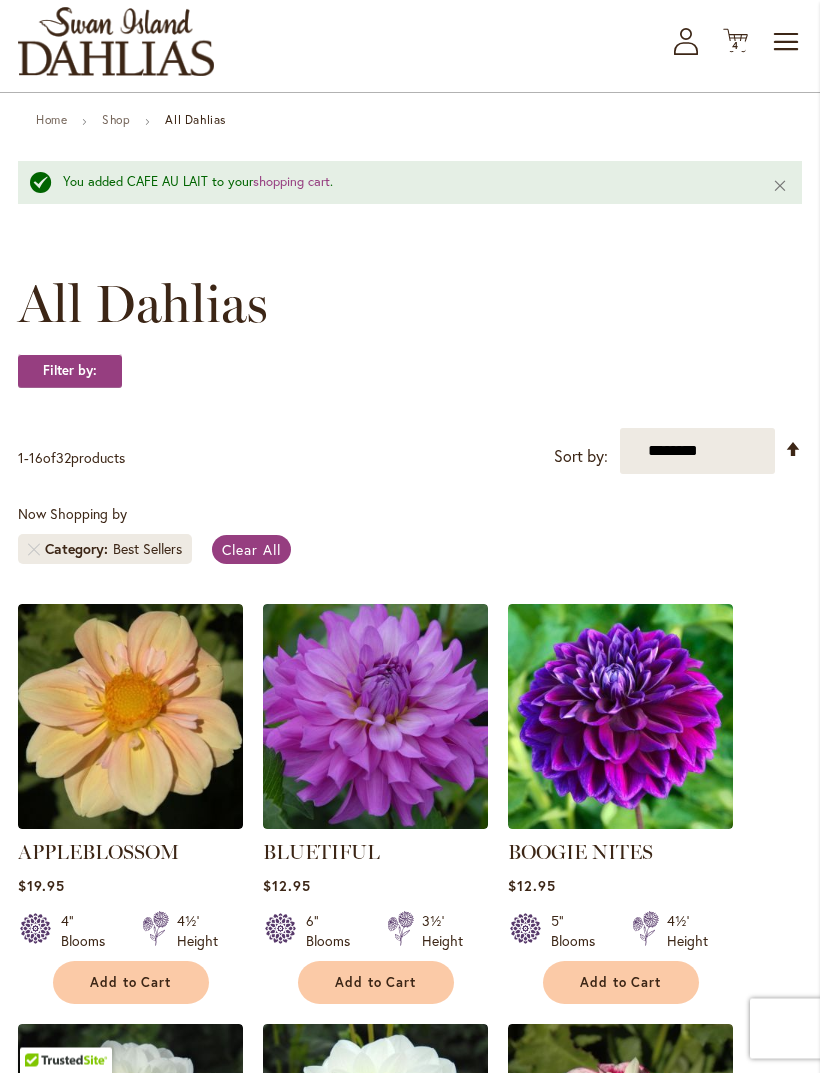 scroll, scrollTop: 0, scrollLeft: 0, axis: both 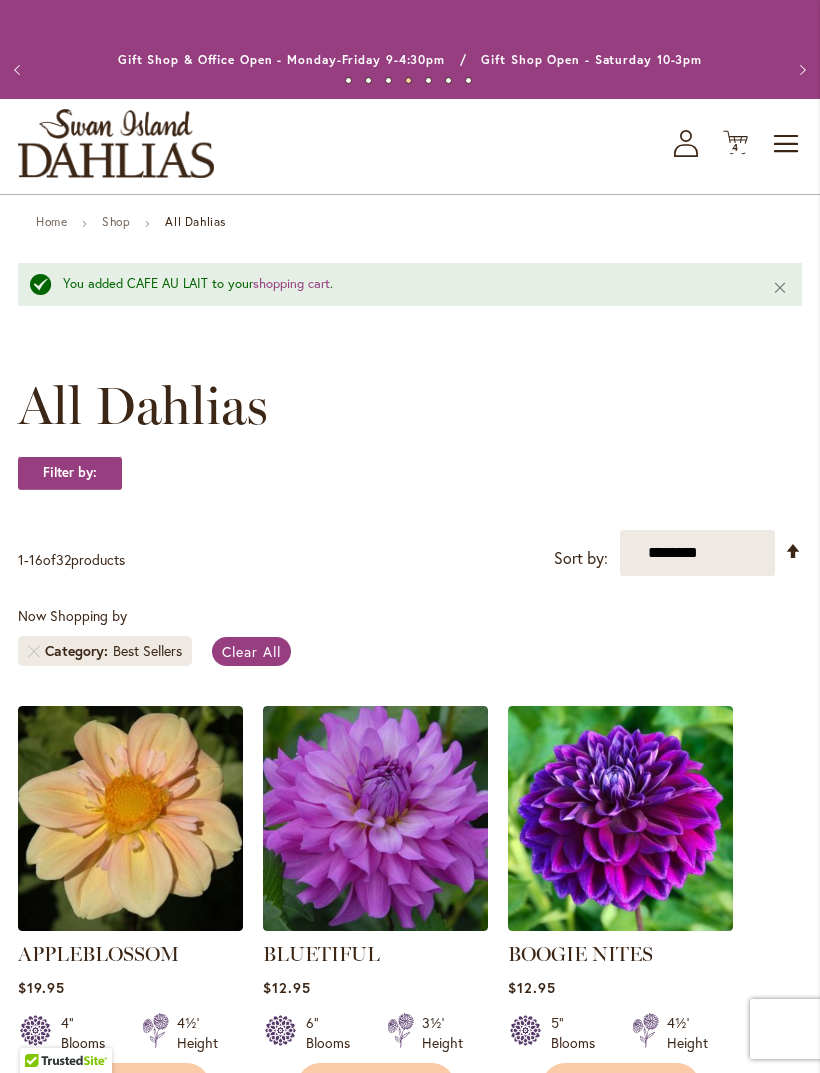 click on "Cart
.cls-1 {
fill: #231f20;
}" 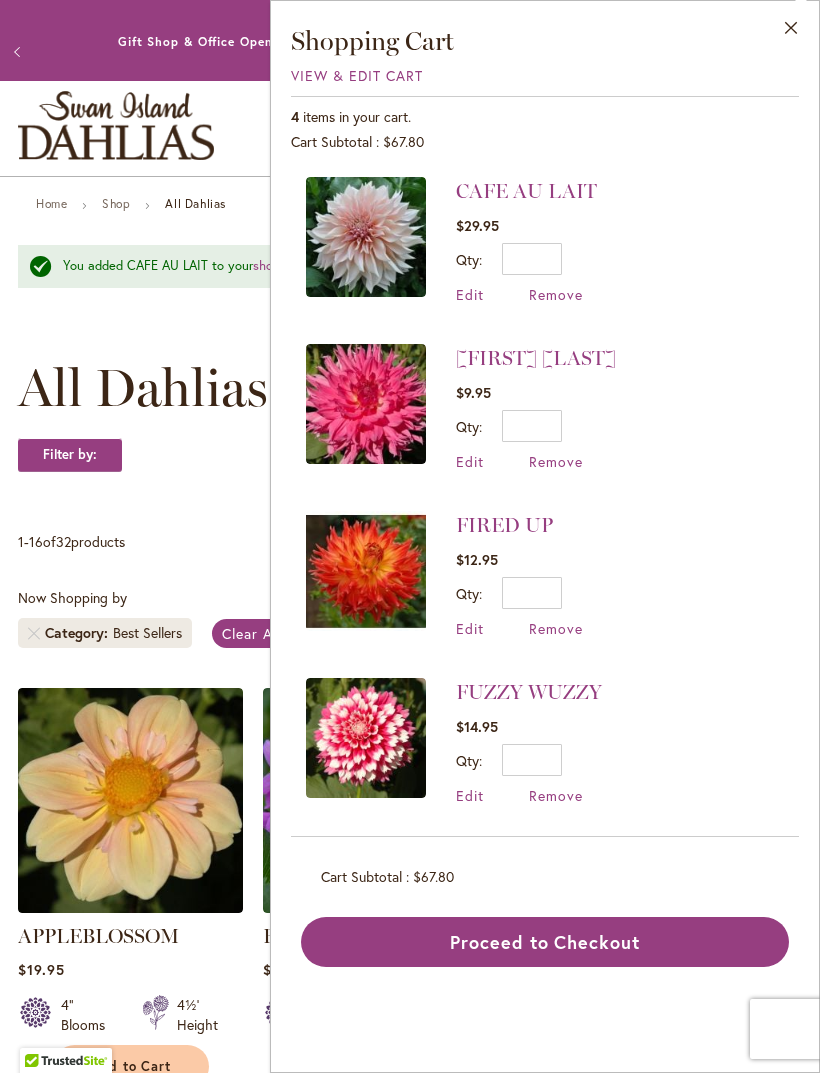 scroll, scrollTop: 0, scrollLeft: 0, axis: both 